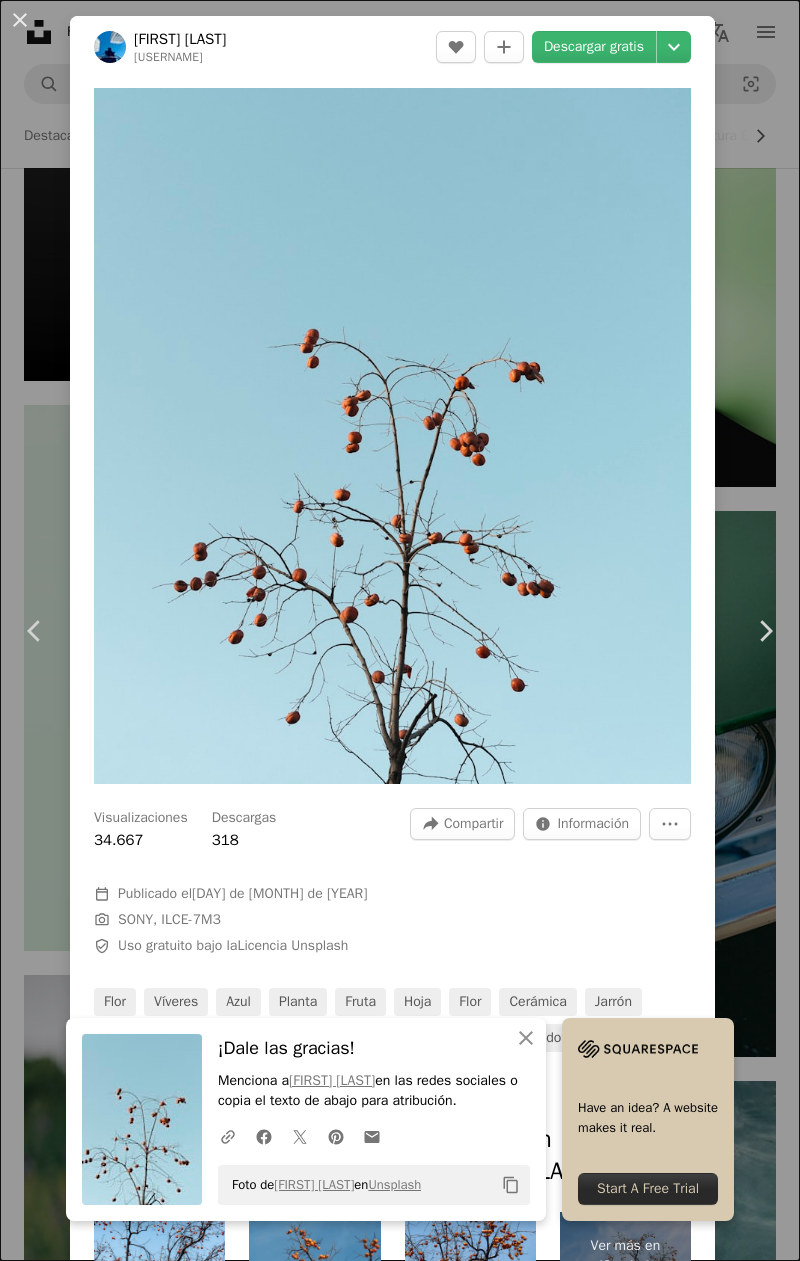 scroll, scrollTop: 3002, scrollLeft: 0, axis: vertical 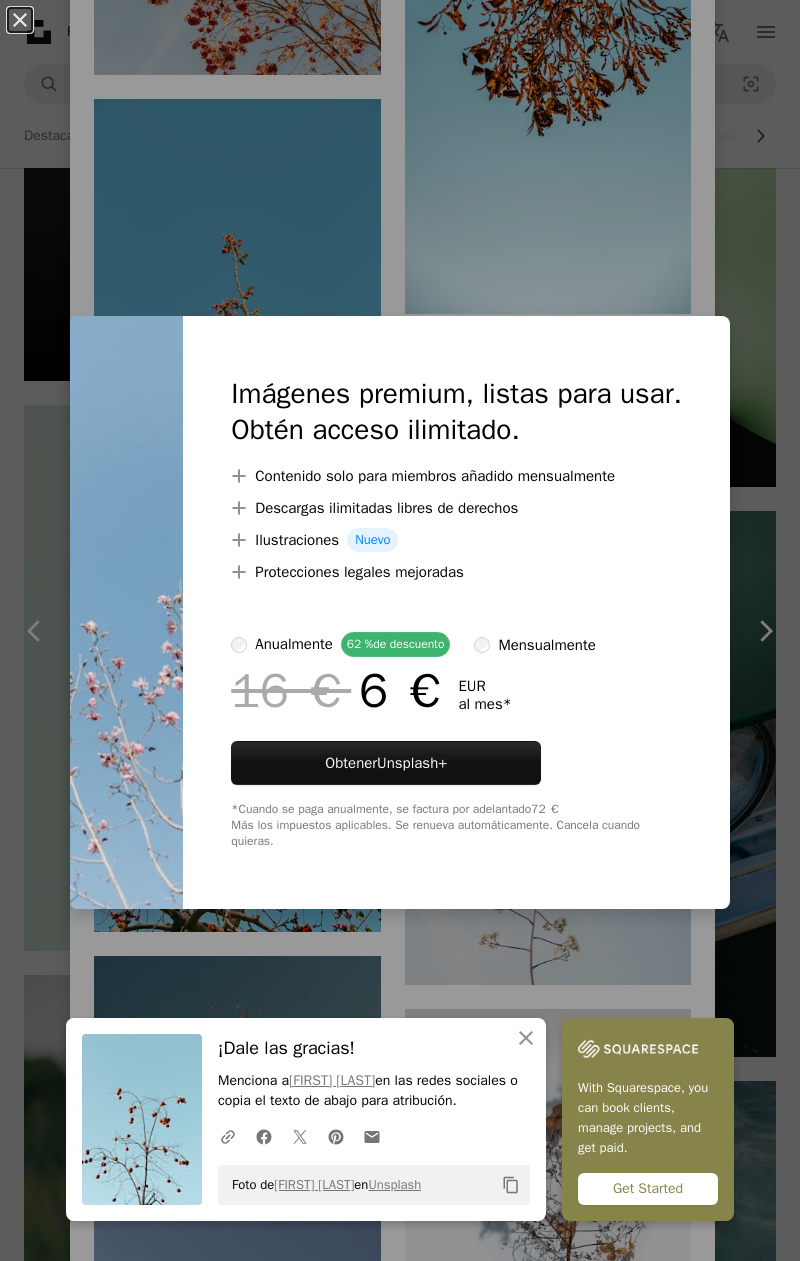 click on "An X shape An X shape Cerrar ¡Dale las gracias! Menciona a  [FIRST] [LAST]  en las redes sociales o copia el texto de abajo para atribución. A URL sharing icon (chains) Facebook icon X (formerly Twitter) icon Pinterest icon An envelope Foto de  [FIRST] [LAST]  en  Unsplash
Copy content With Squarespace, you can book clients, manage projects, and get paid. Get Started Imágenes premium, listas para usar. Obtén acceso ilimitado. A plus sign Contenido solo para miembros añadido mensualmente A plus sign Descargas ilimitadas libres de derechos A plus sign Ilustraciones  Nuevo A plus sign Protecciones legales mejoradas anualmente 62 %  de descuento mensualmente 16 €   6 € EUR al mes * Obtener  Unsplash+ *Cuando se paga anualmente, se factura por adelantado  72 € Más los impuestos aplicables. Se renueva automáticamente. Cancela cuando quieras." at bounding box center [400, 630] 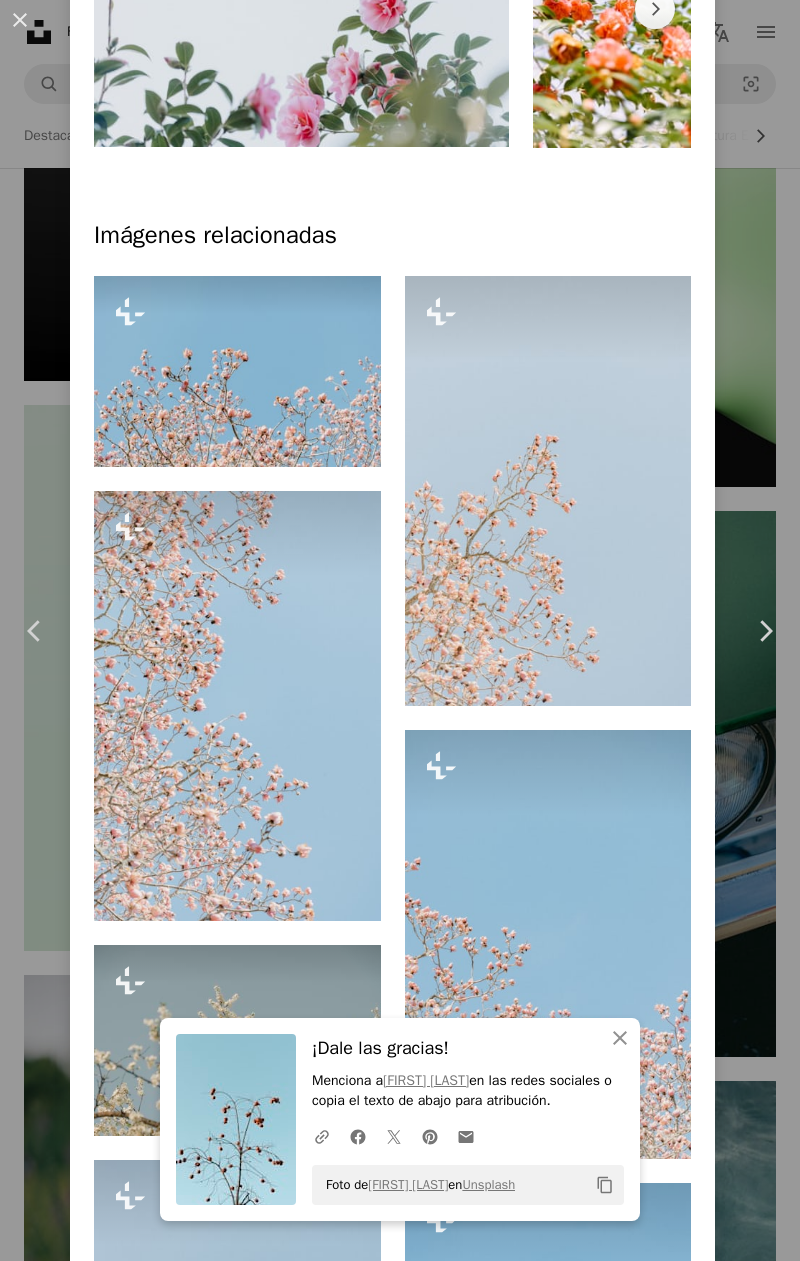 scroll, scrollTop: 0, scrollLeft: 0, axis: both 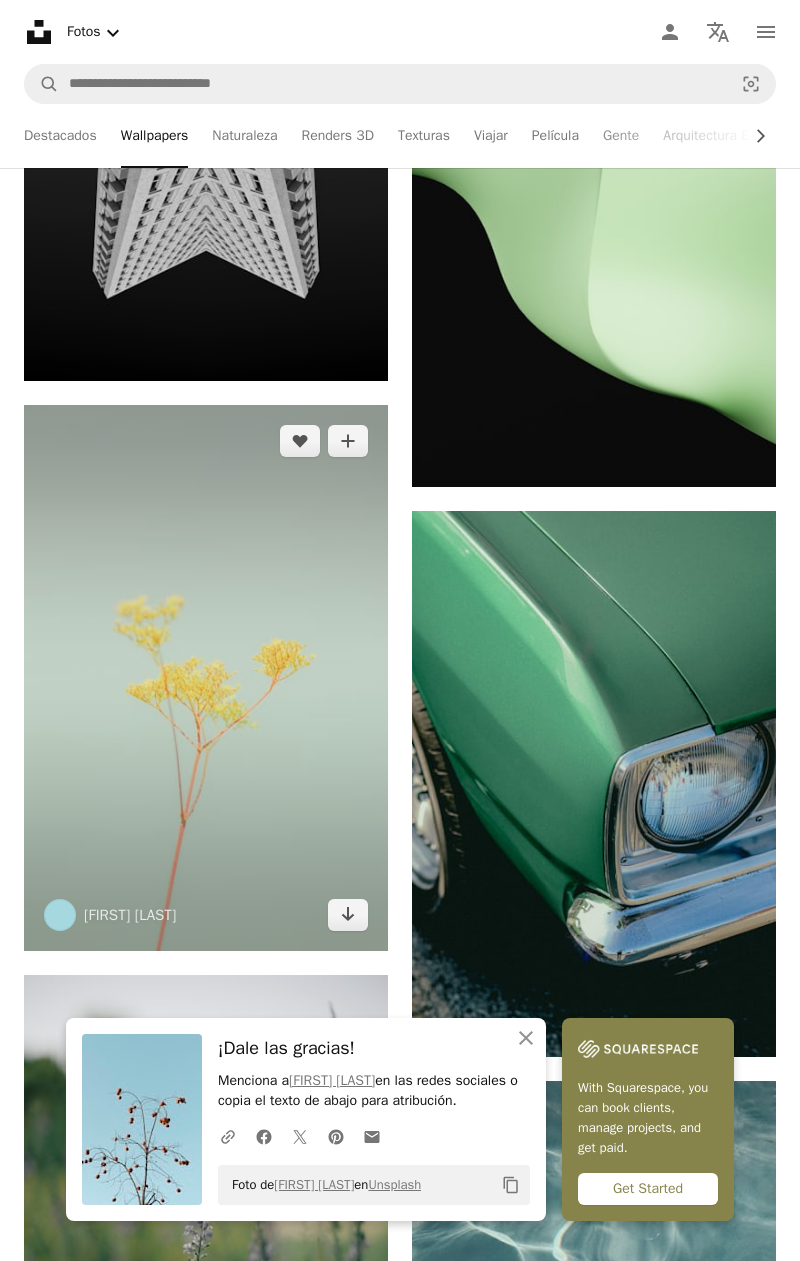 click at bounding box center (206, 678) 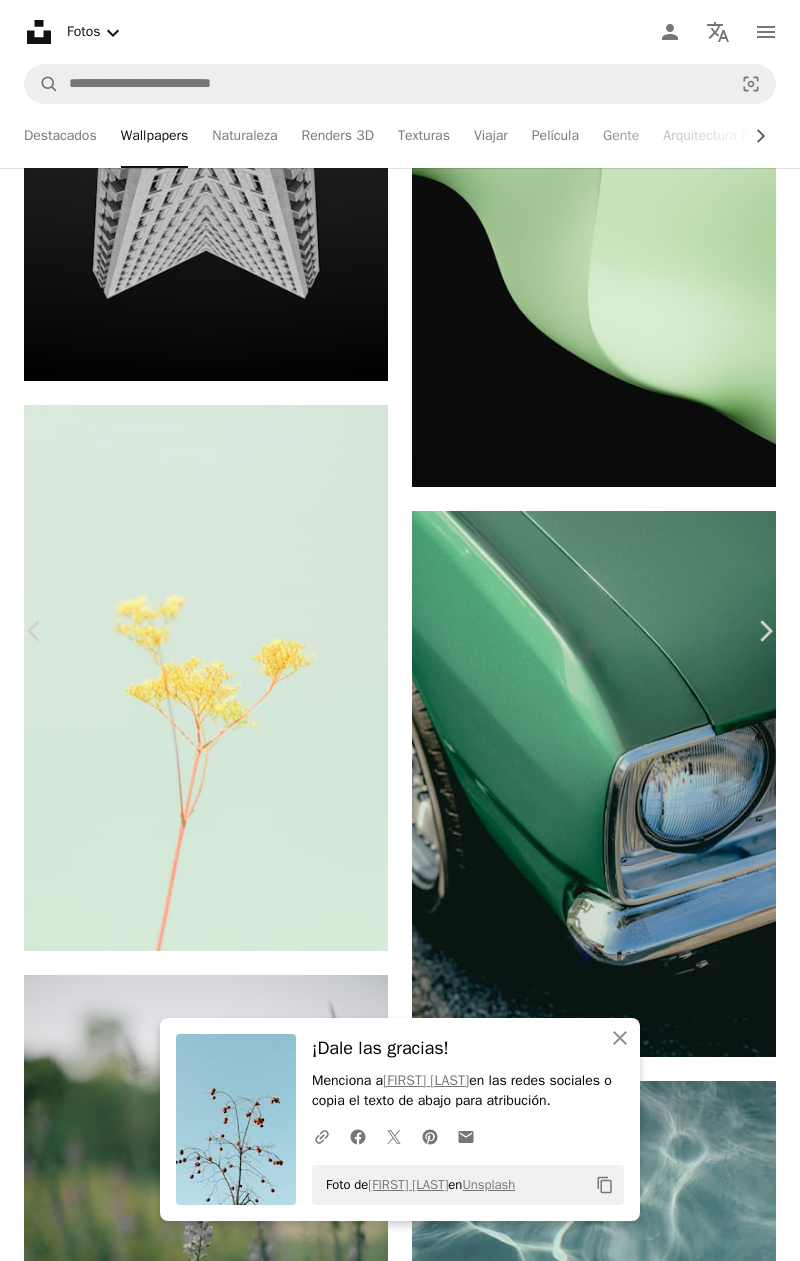scroll, scrollTop: 3114, scrollLeft: 0, axis: vertical 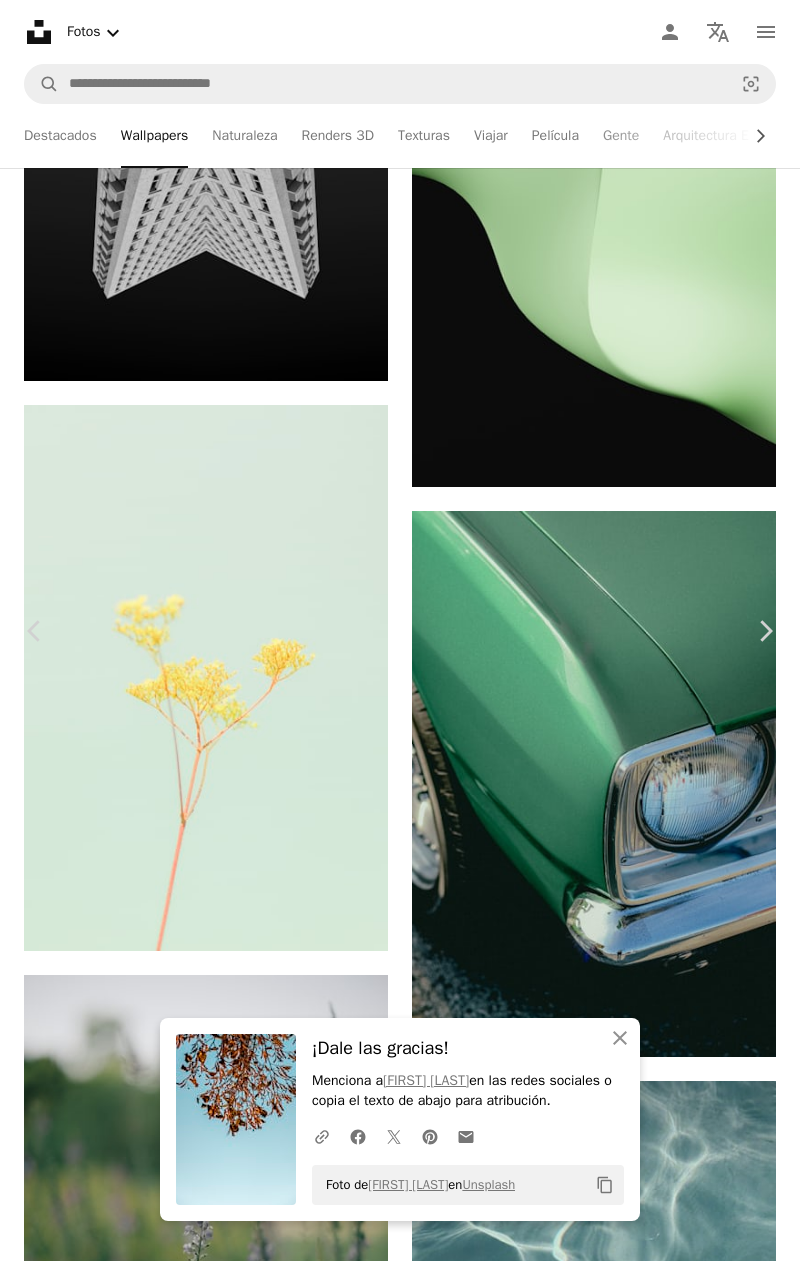 click at bounding box center [548, 5536] 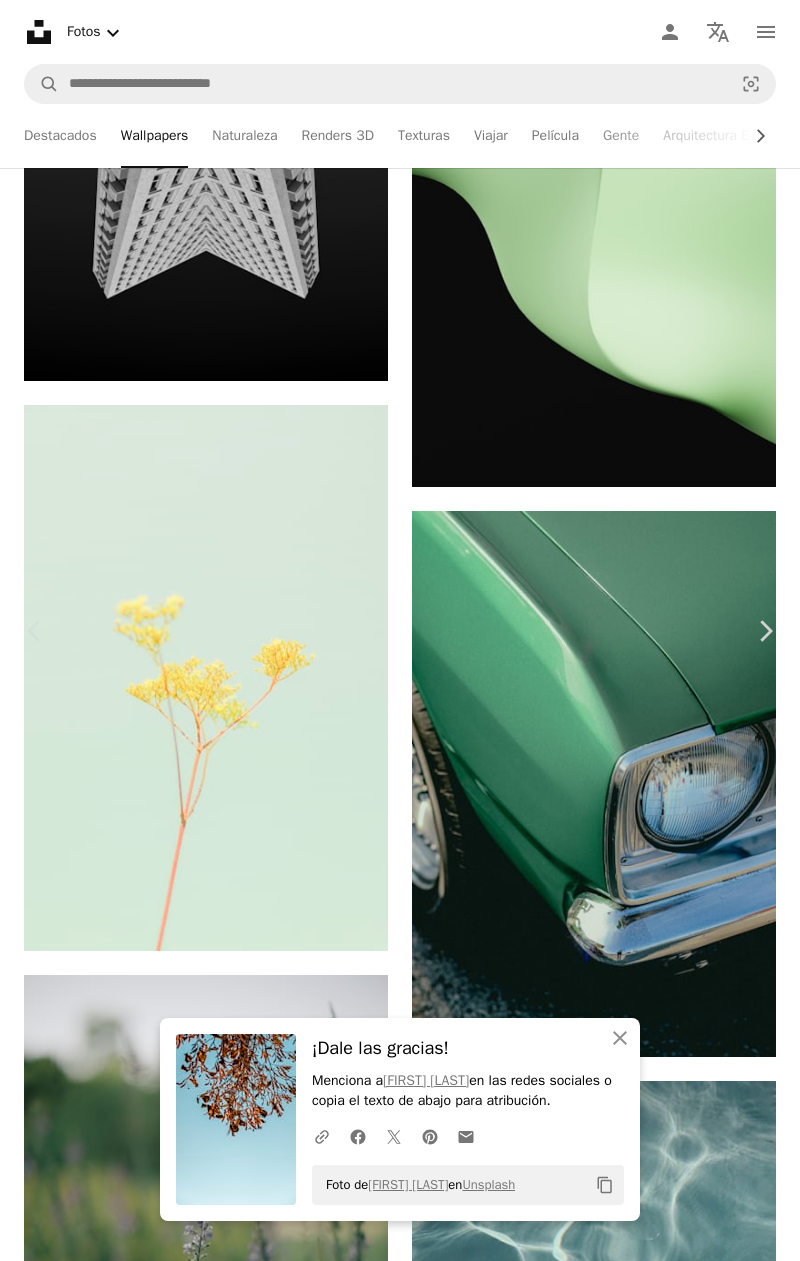 click at bounding box center [392, 3188] 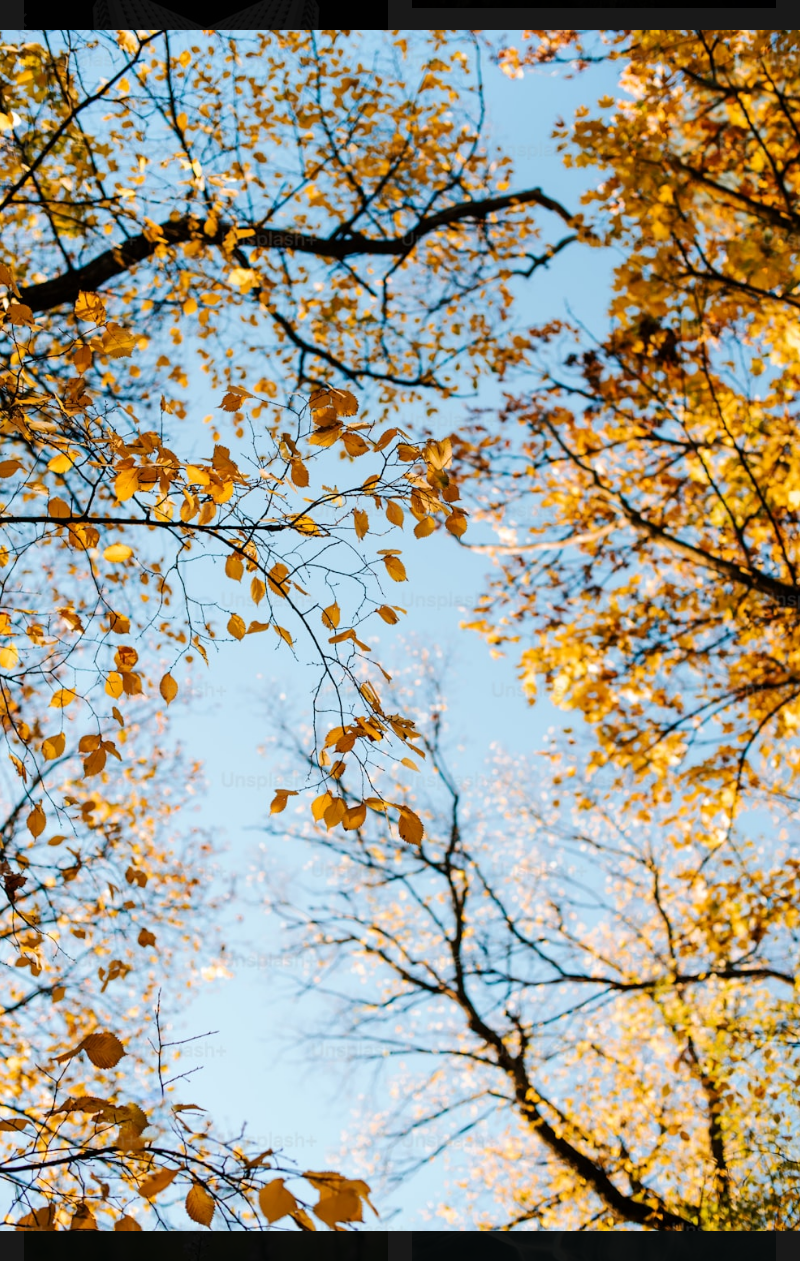 scroll, scrollTop: 0, scrollLeft: 0, axis: both 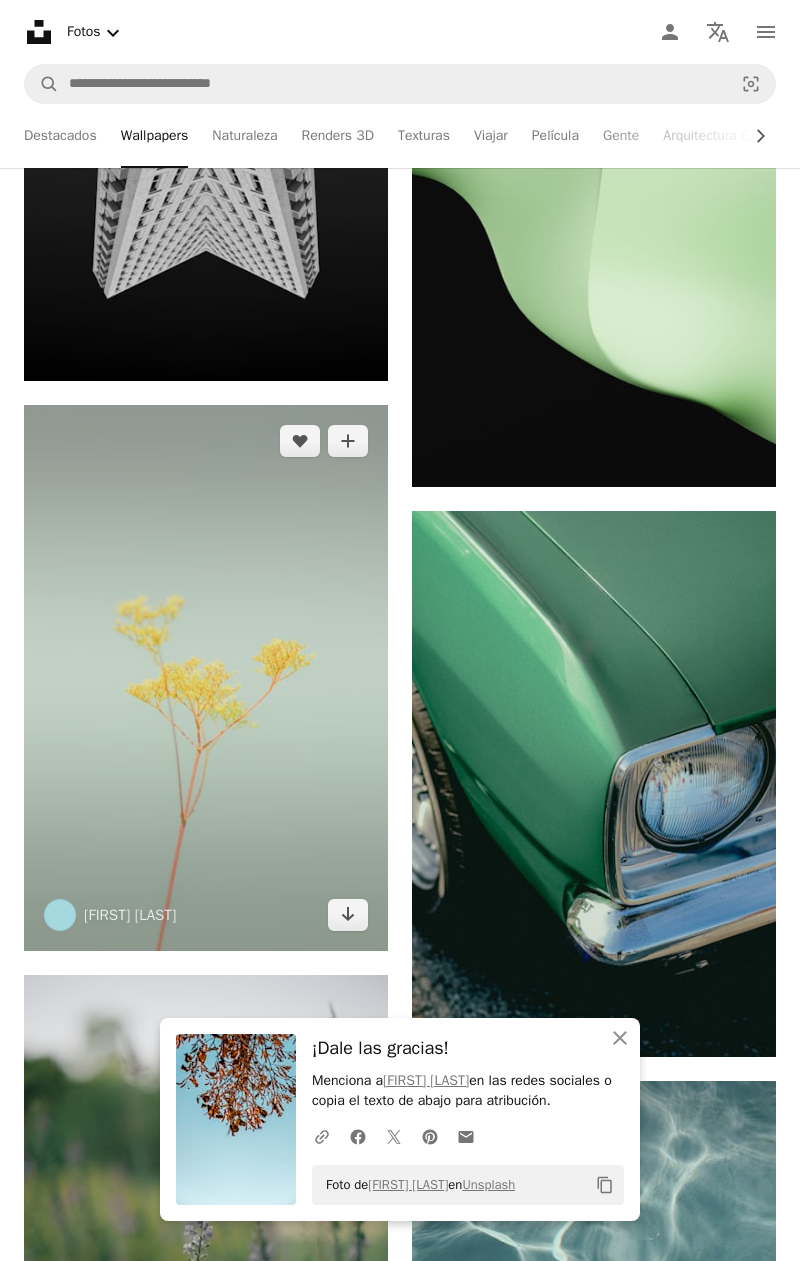 click at bounding box center (206, 678) 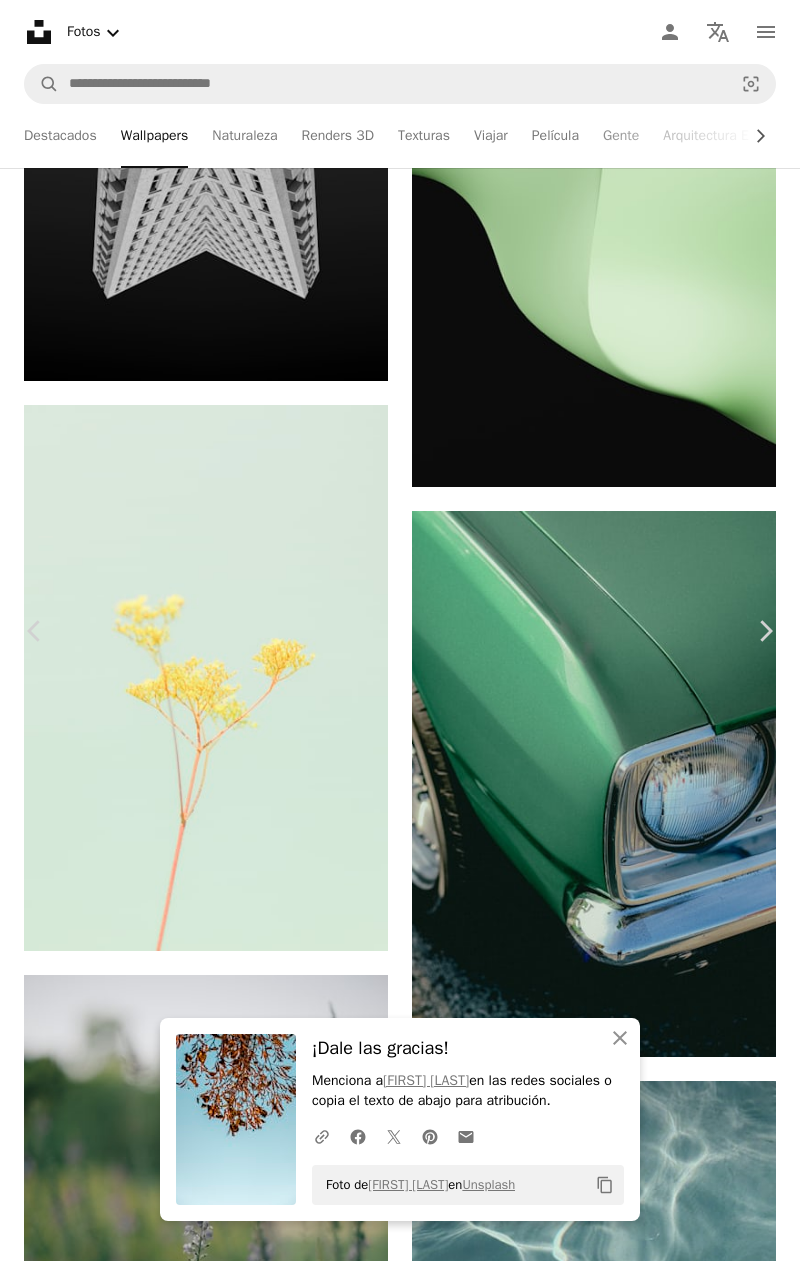 scroll, scrollTop: 3134, scrollLeft: 0, axis: vertical 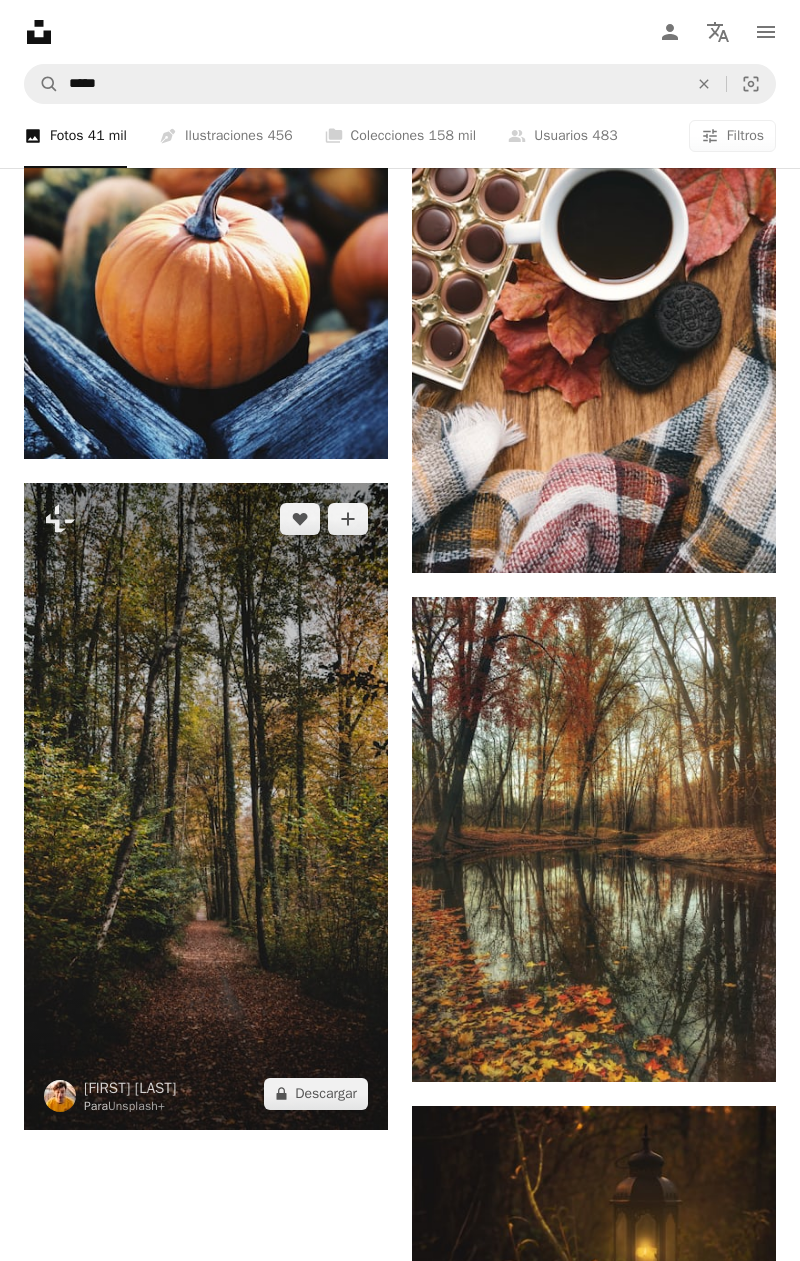 click at bounding box center (206, 806) 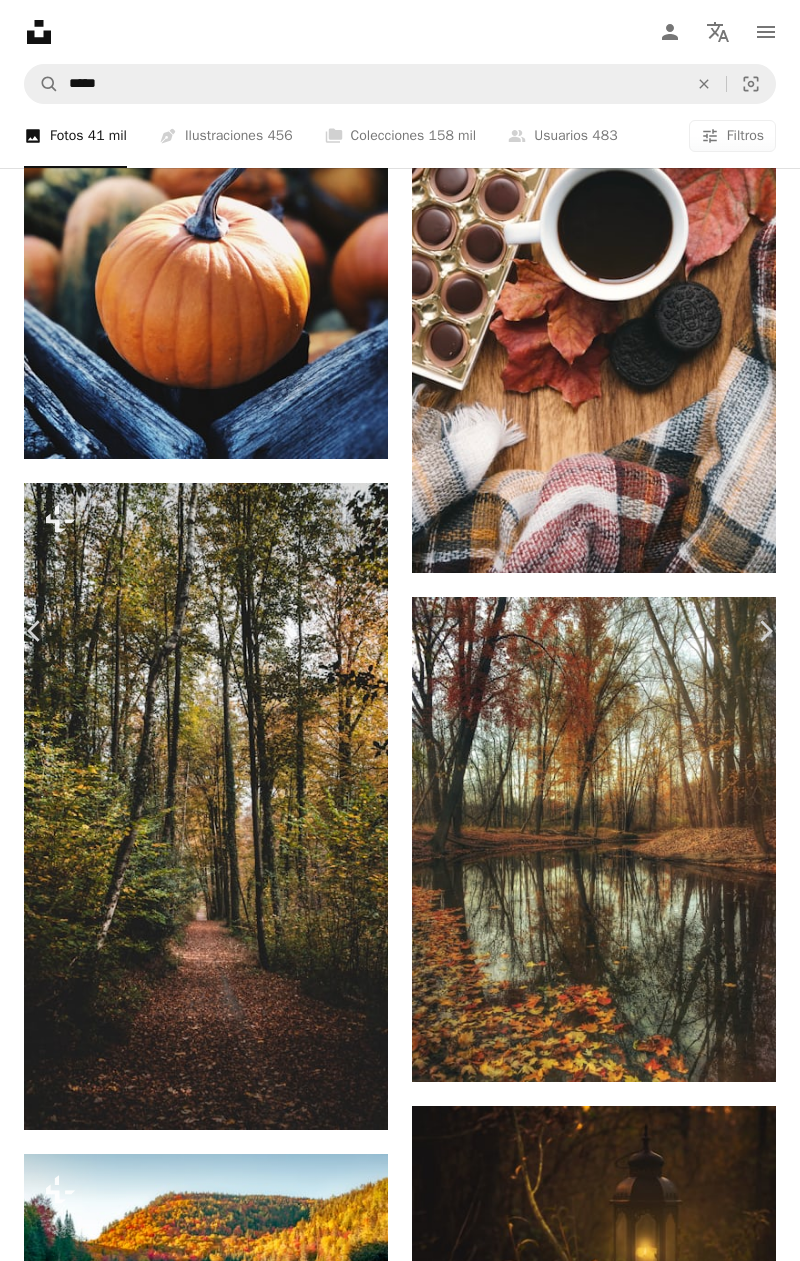 click at bounding box center (237, 8001) 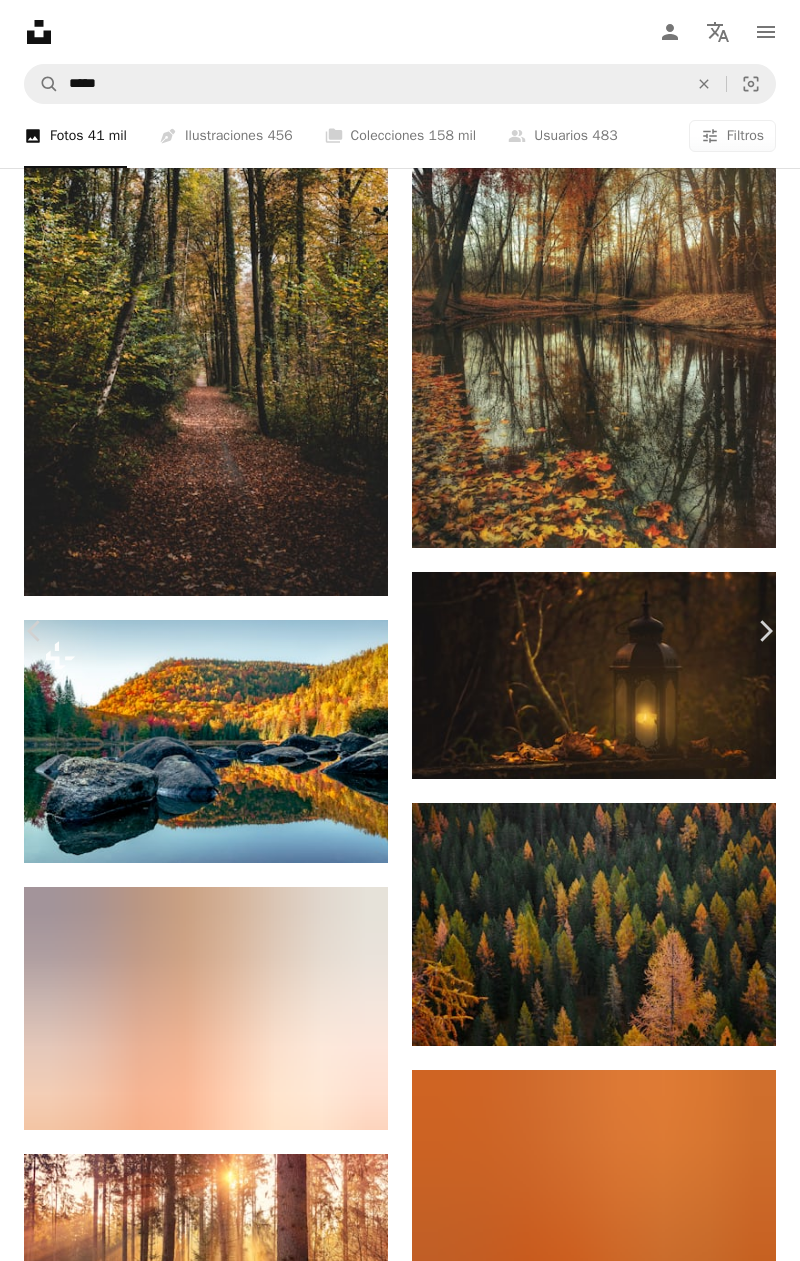 scroll, scrollTop: 1507, scrollLeft: 0, axis: vertical 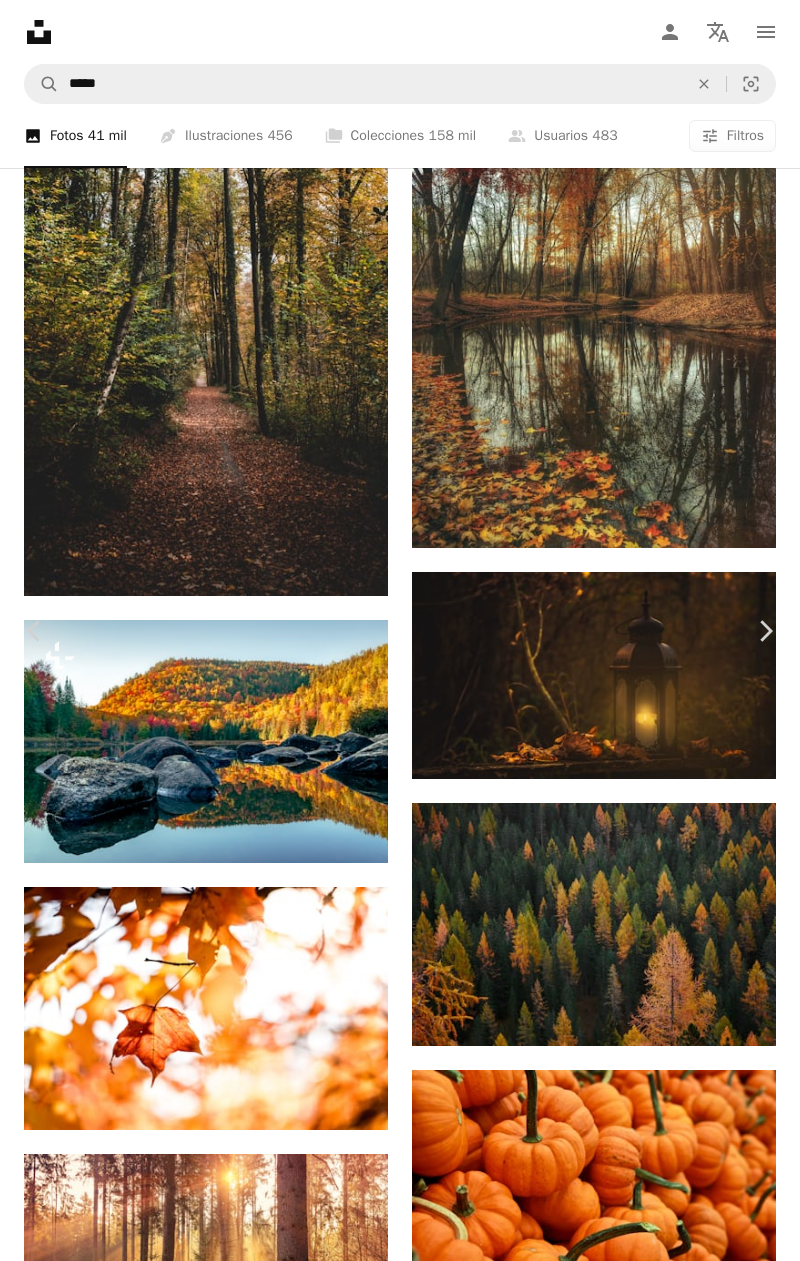 click on "An X shape" at bounding box center (20, 20) 